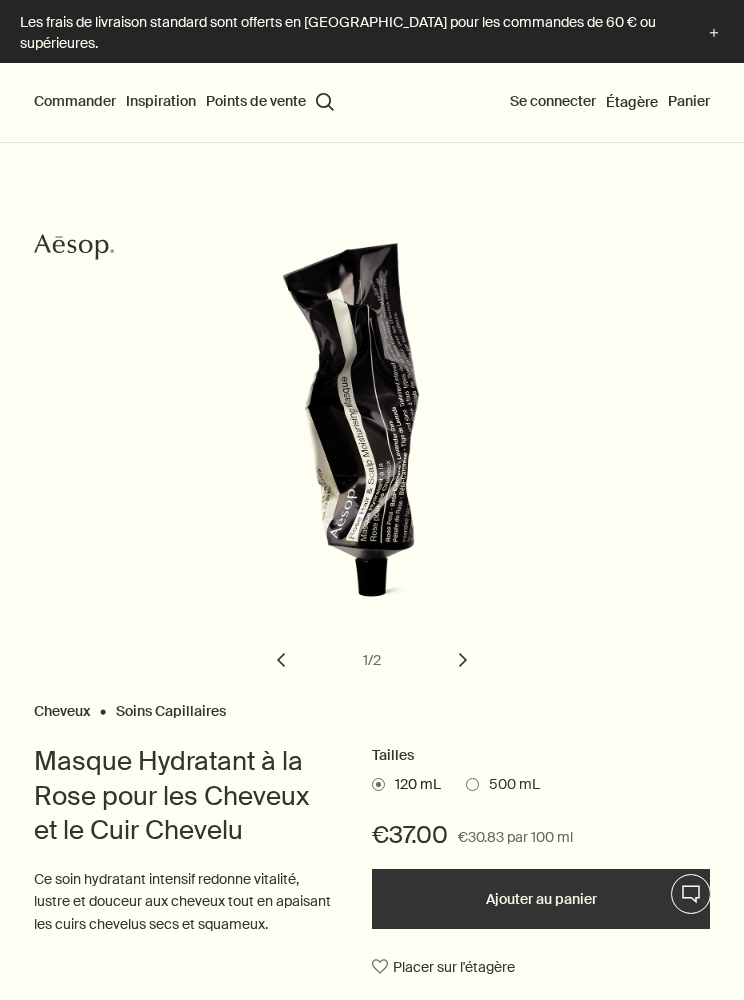 scroll, scrollTop: 0, scrollLeft: 0, axis: both 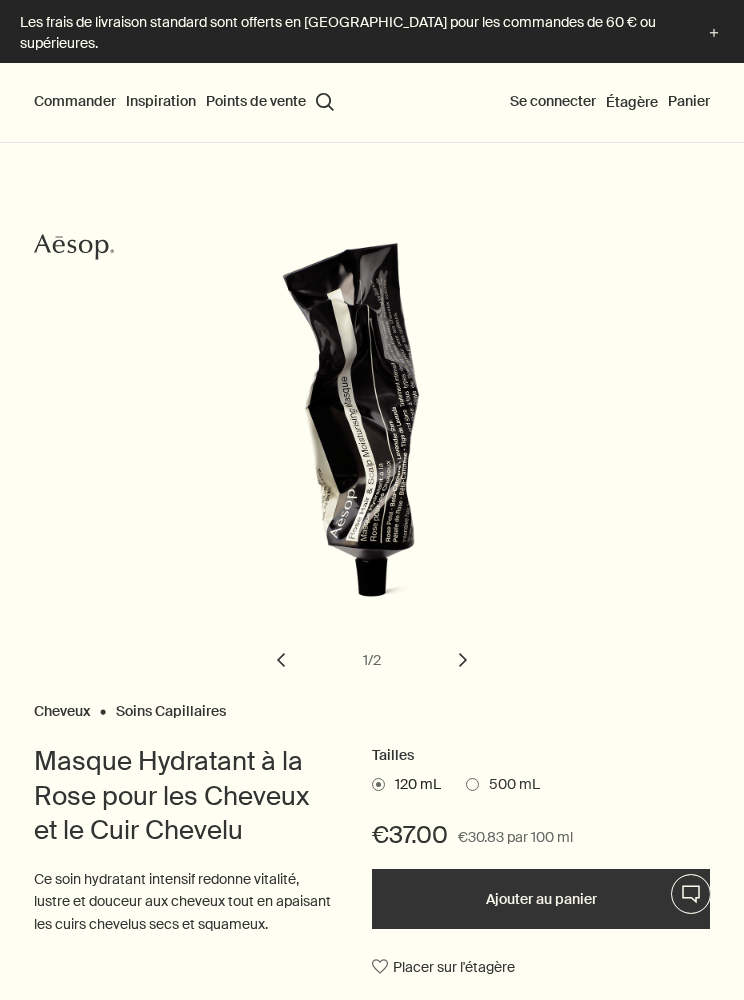 click on "500 mL" at bounding box center (509, 785) 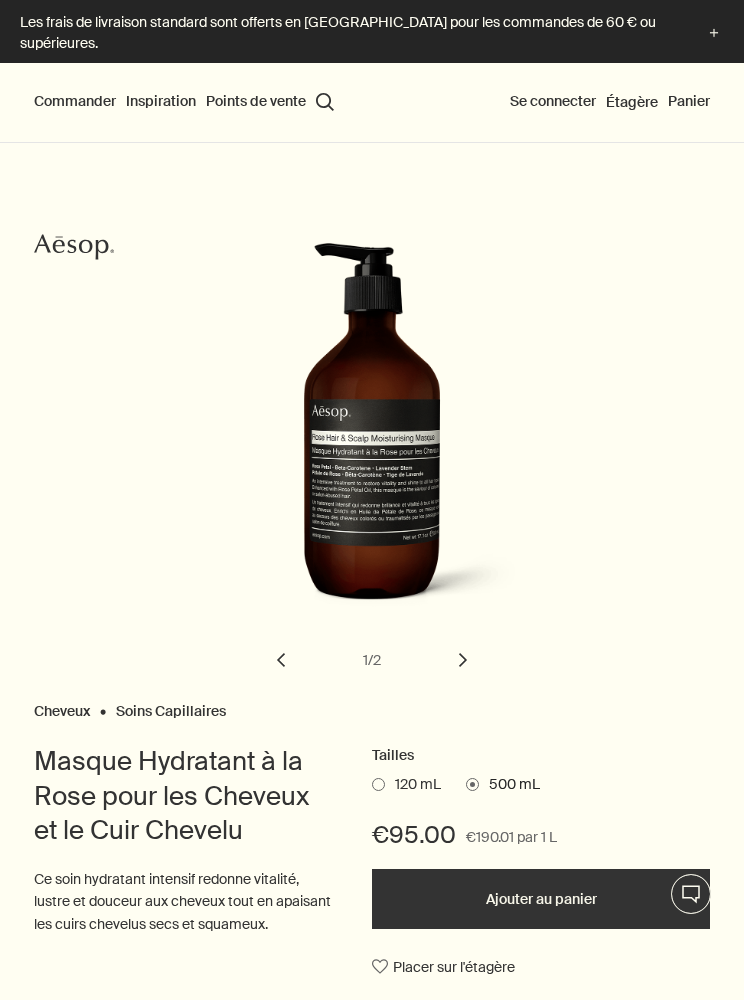 click on "120 mL" at bounding box center [413, 785] 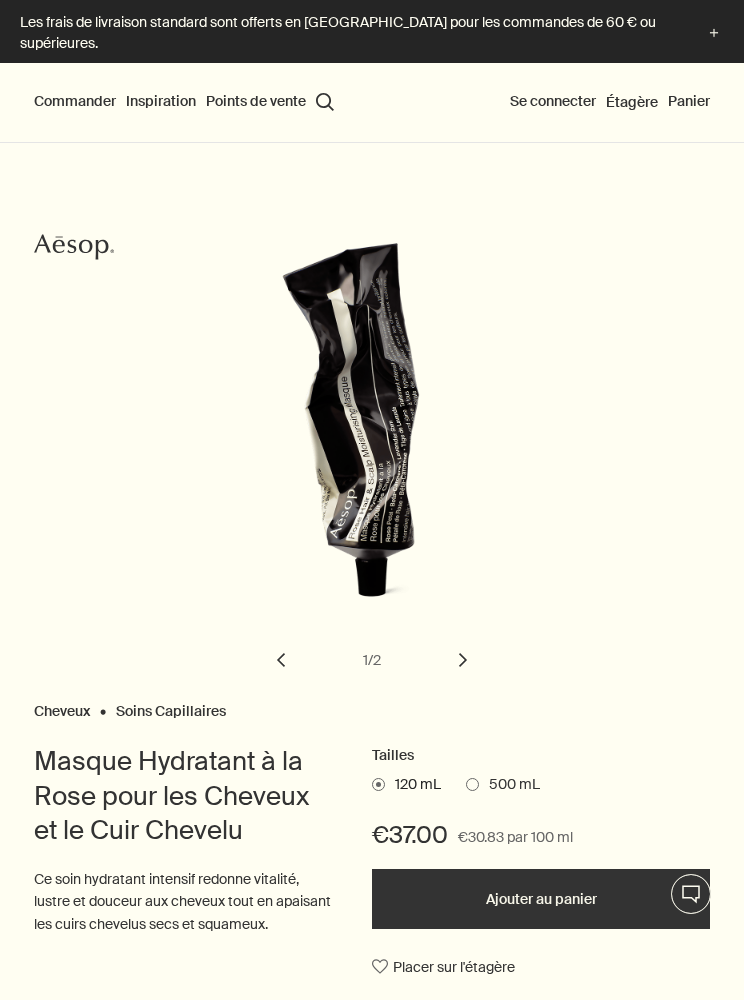 click on "Ajouter au panier" at bounding box center [541, 899] 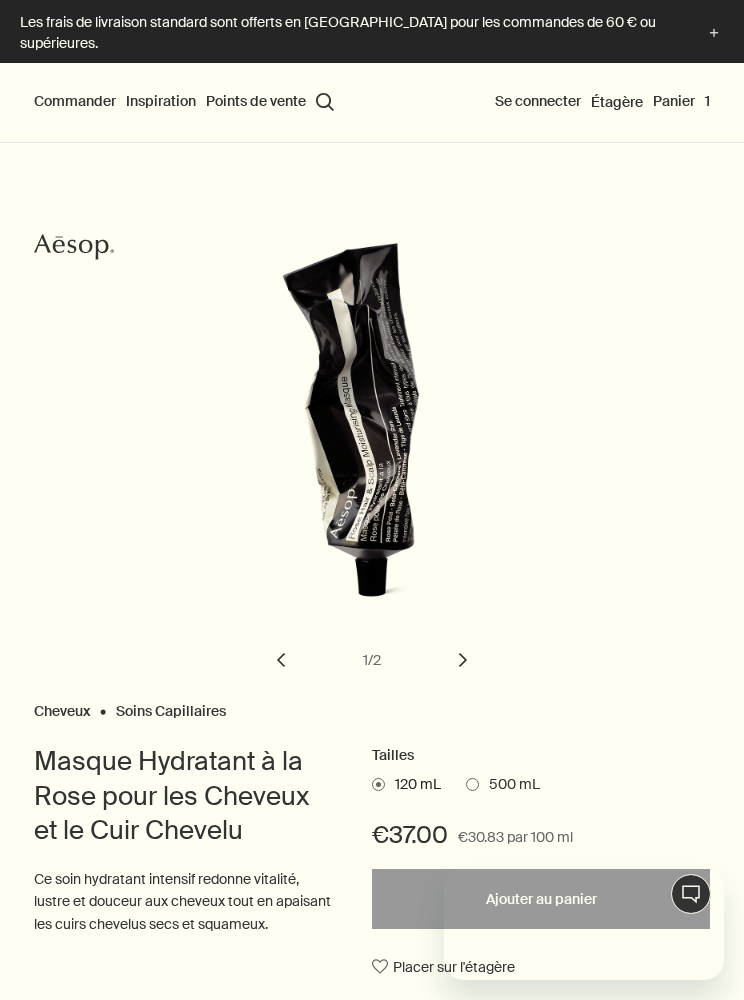 scroll, scrollTop: 0, scrollLeft: 0, axis: both 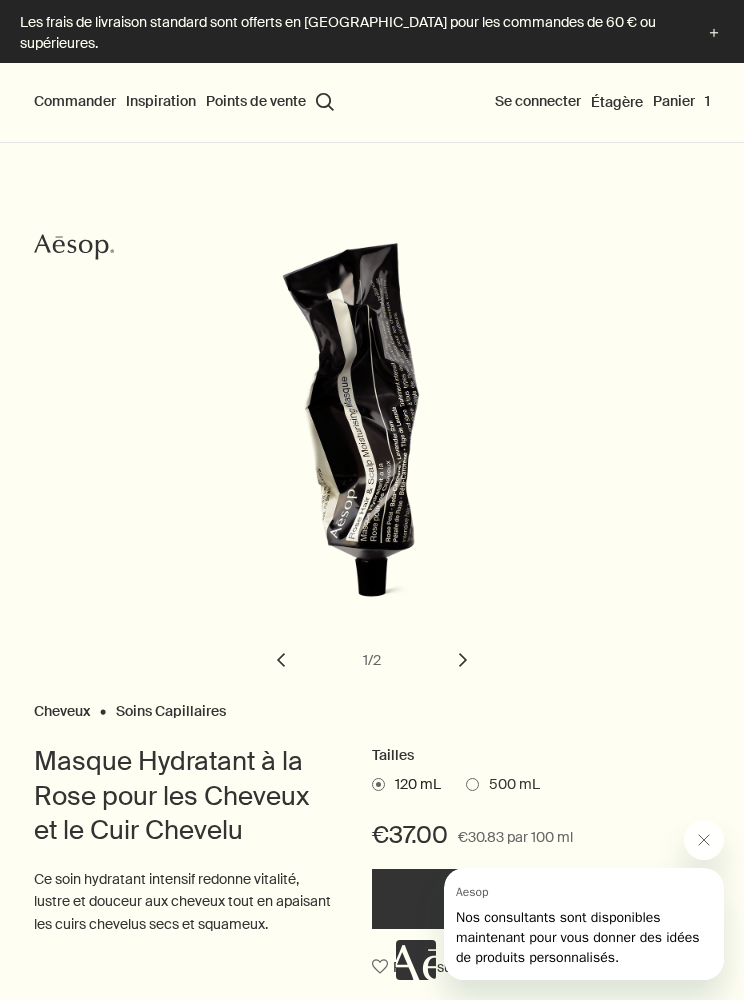 click 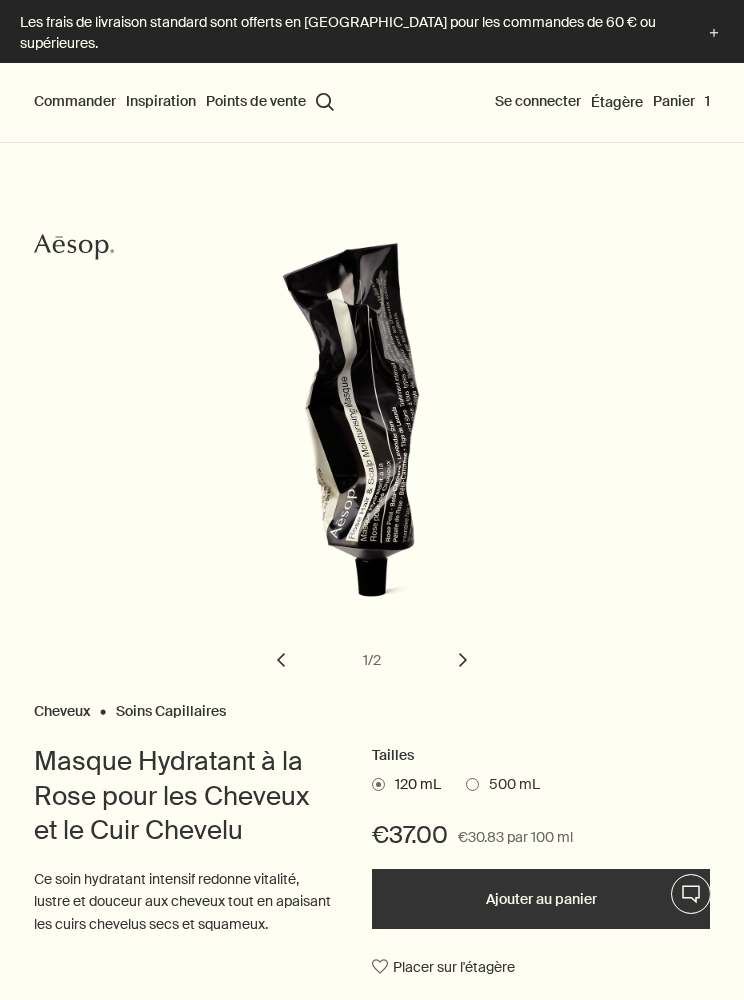 click on "Commander" at bounding box center [75, 102] 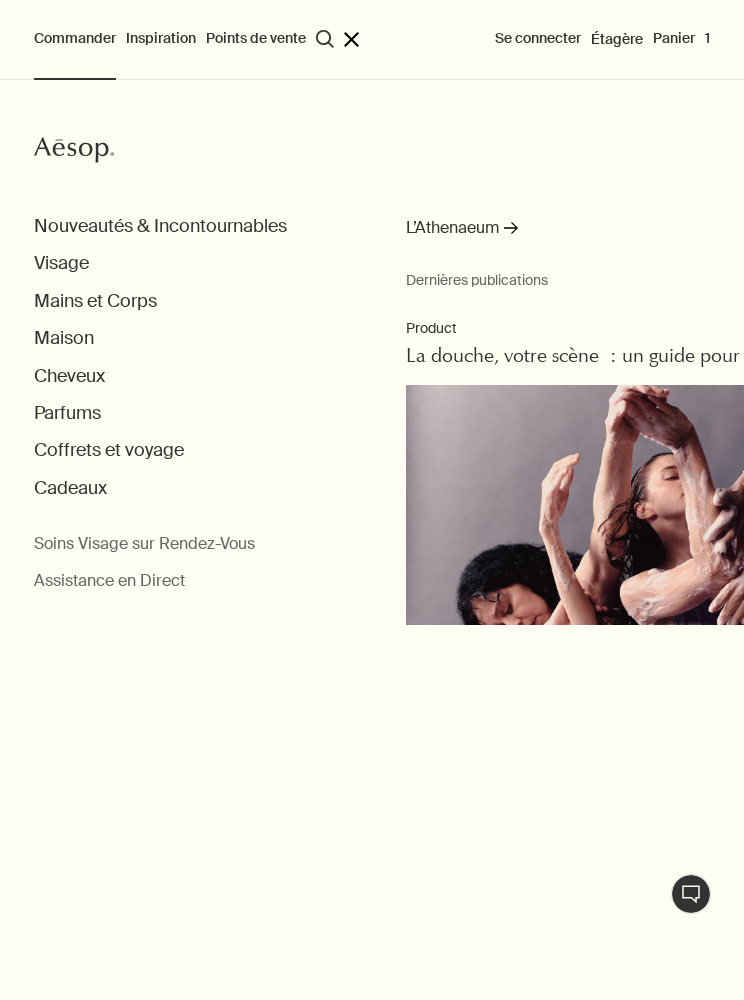 click on "Visage" at bounding box center [61, 263] 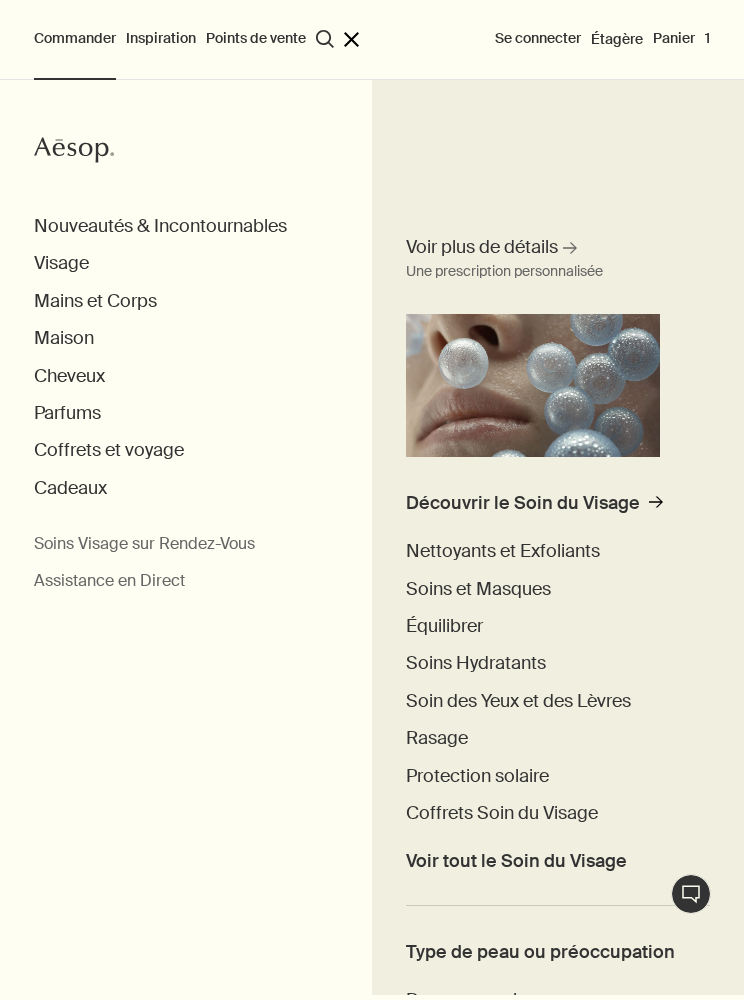 click on "Nettoyants et Exfoliants" at bounding box center (503, 551) 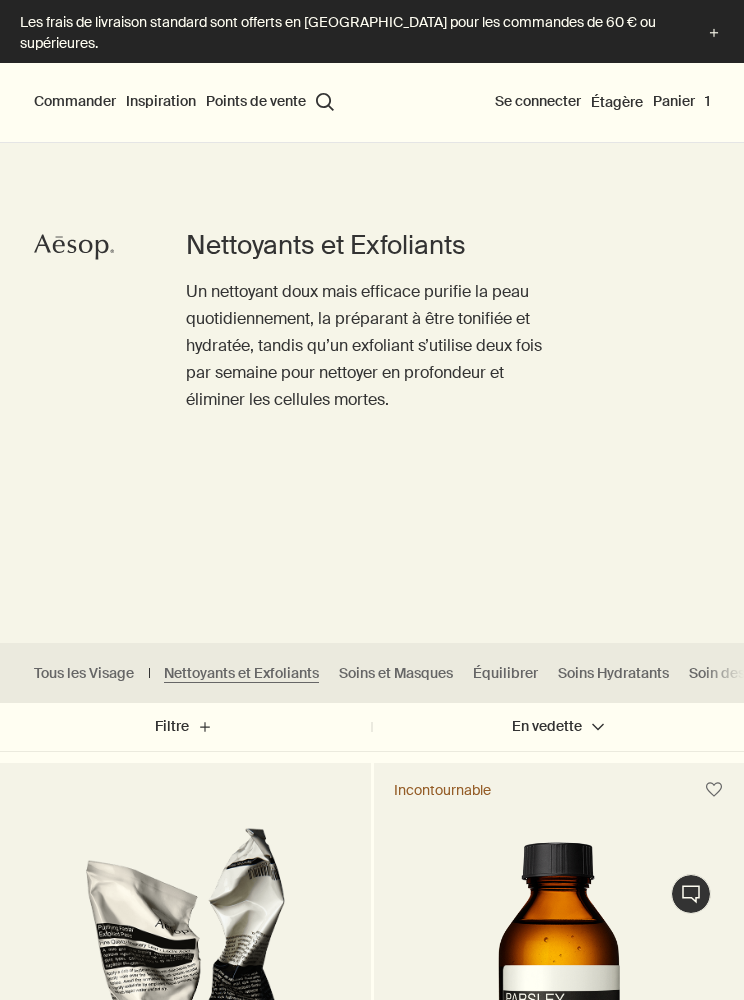 scroll, scrollTop: 0, scrollLeft: 0, axis: both 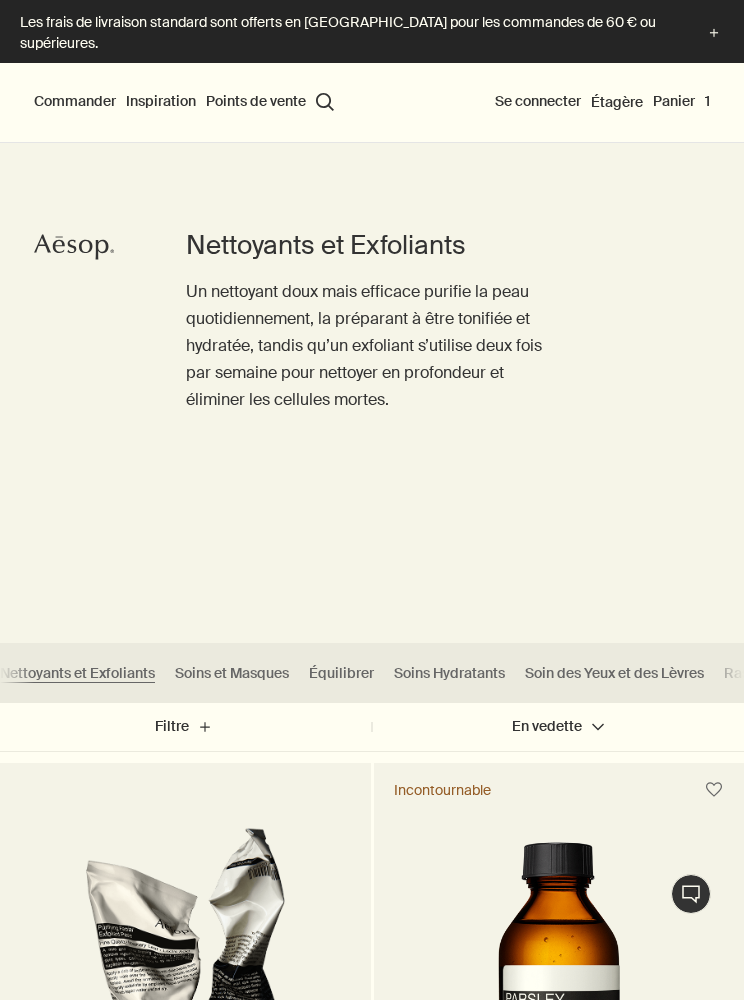 click on "Soins et Masques" at bounding box center (232, 673) 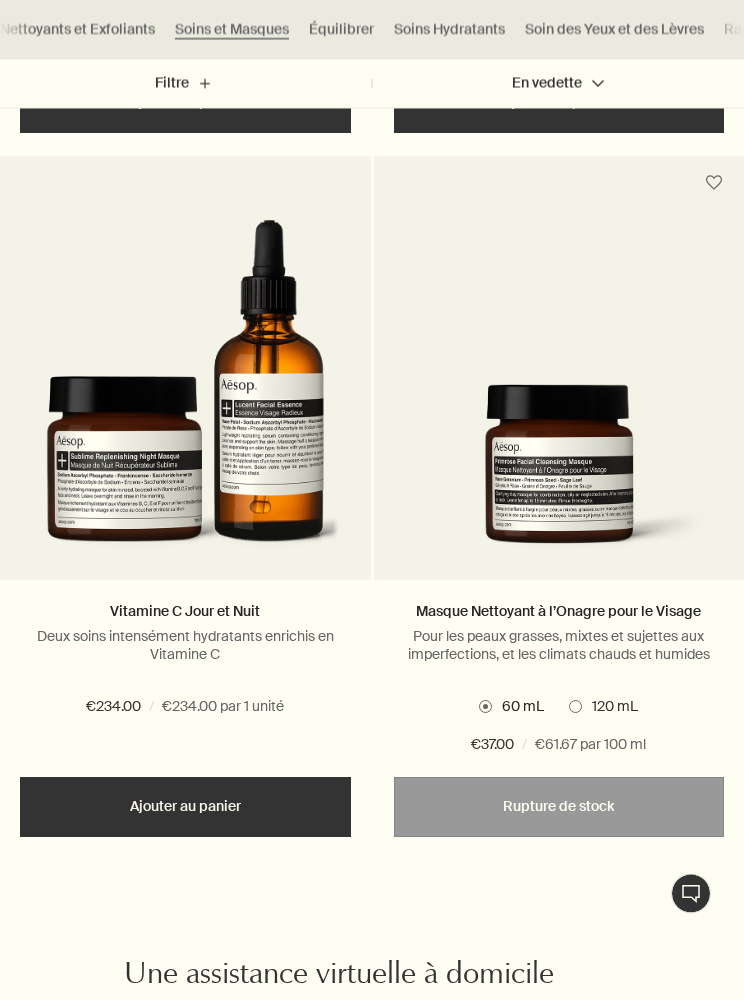 scroll, scrollTop: 4129, scrollLeft: 0, axis: vertical 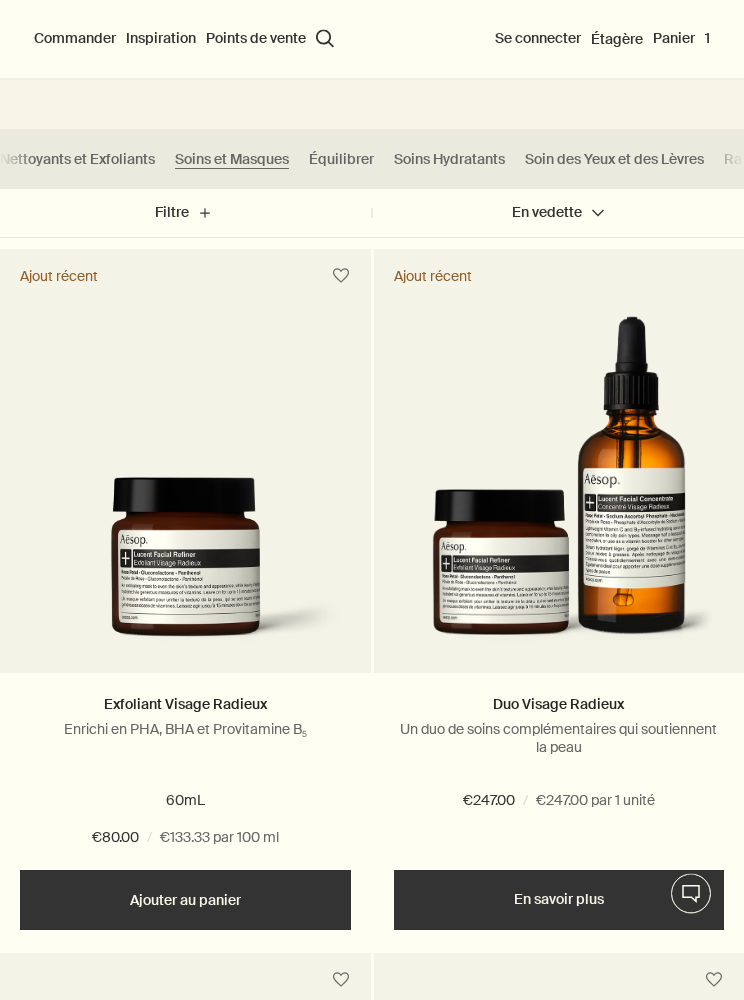 click on "Équilibrer" at bounding box center [341, 160] 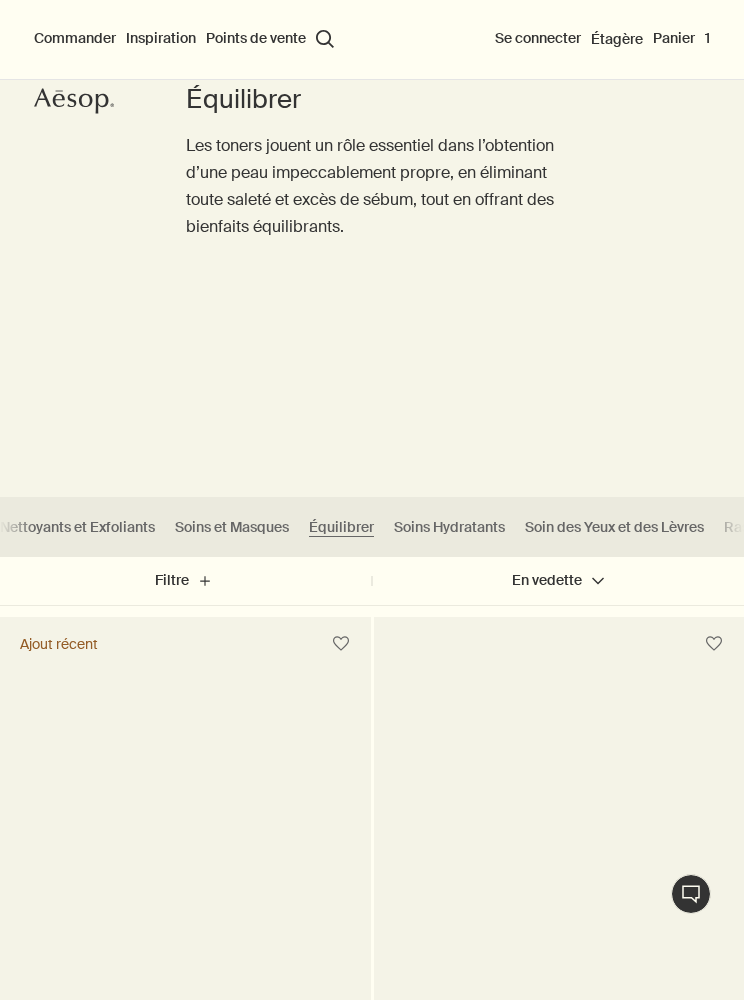 scroll, scrollTop: 0, scrollLeft: 0, axis: both 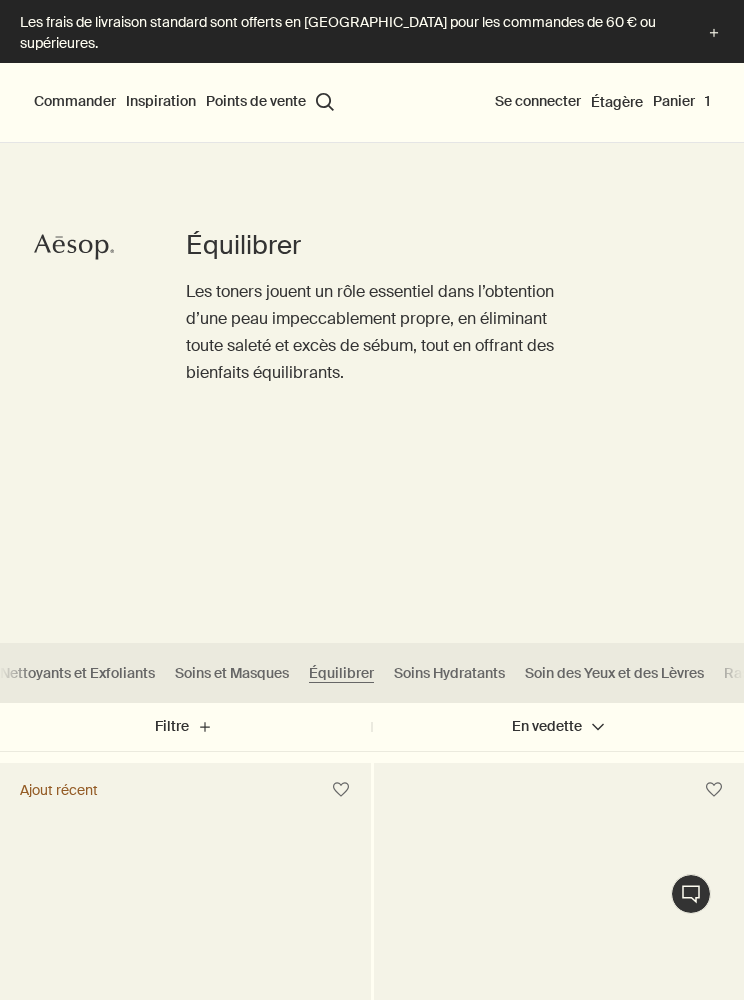 click on "search Rechercher" at bounding box center [325, 102] 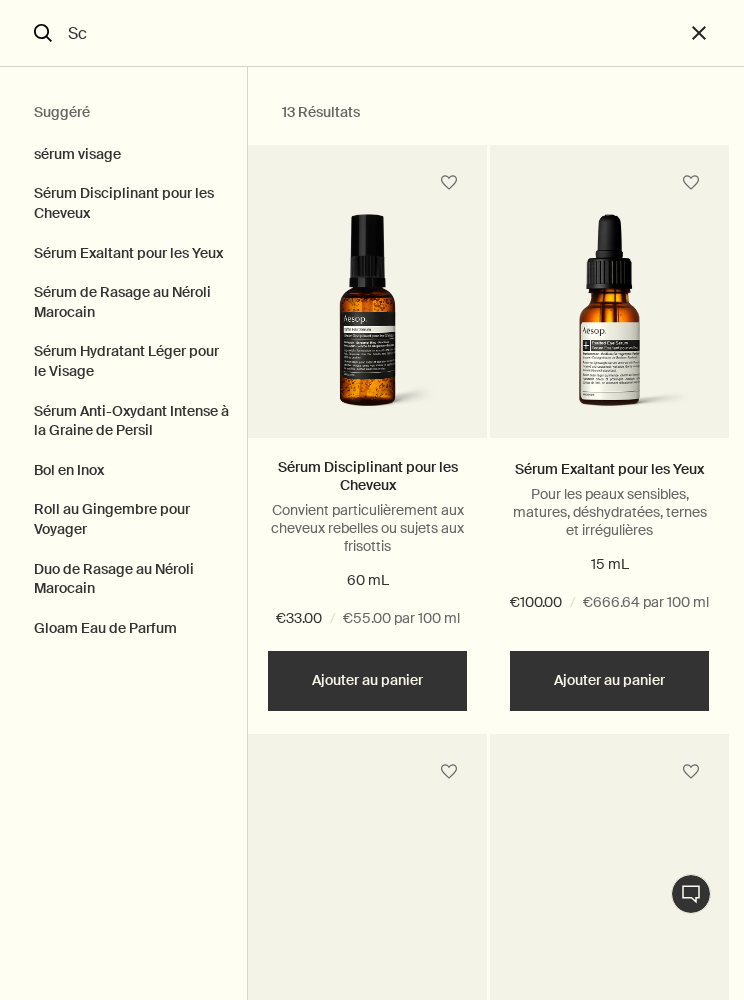 type on "S" 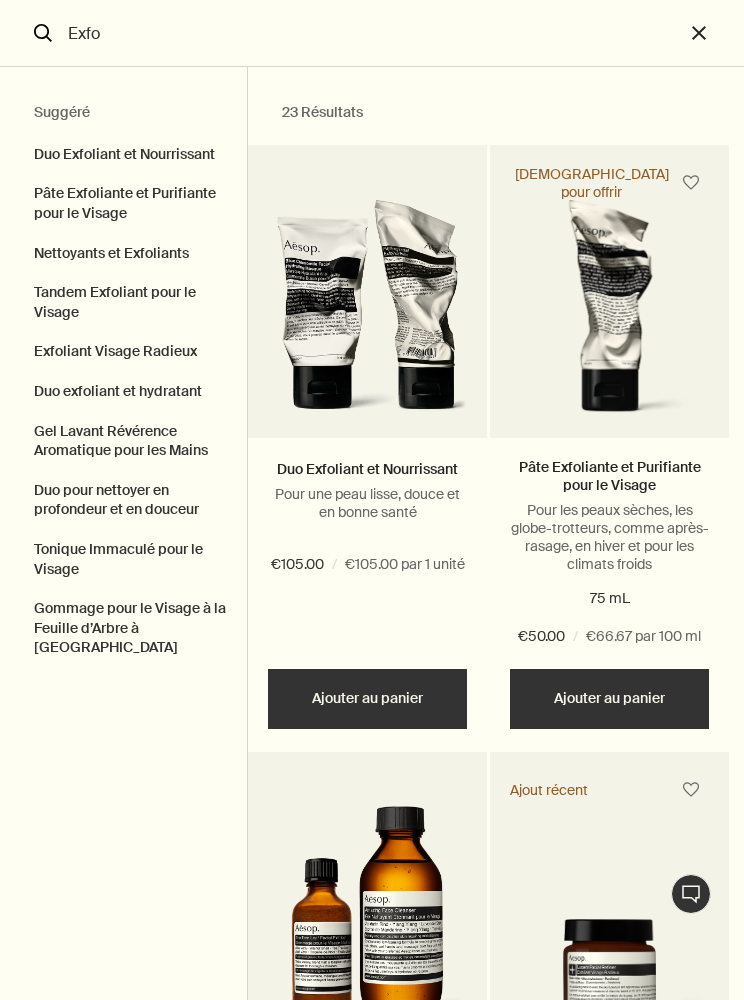 type on "Exfo" 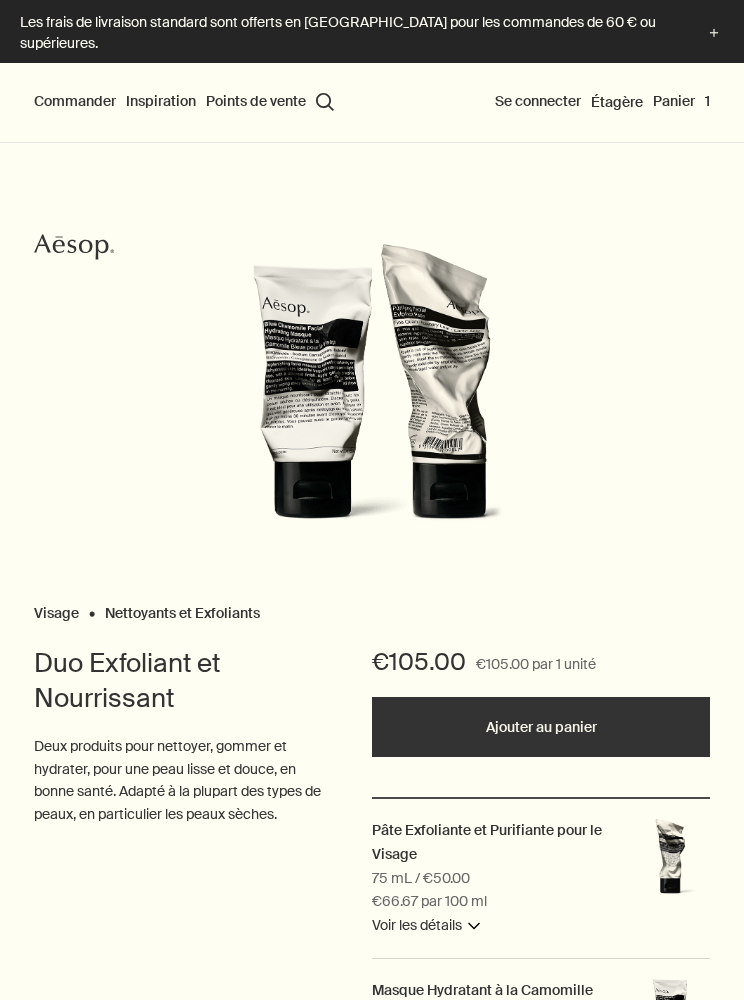 scroll, scrollTop: 1, scrollLeft: 0, axis: vertical 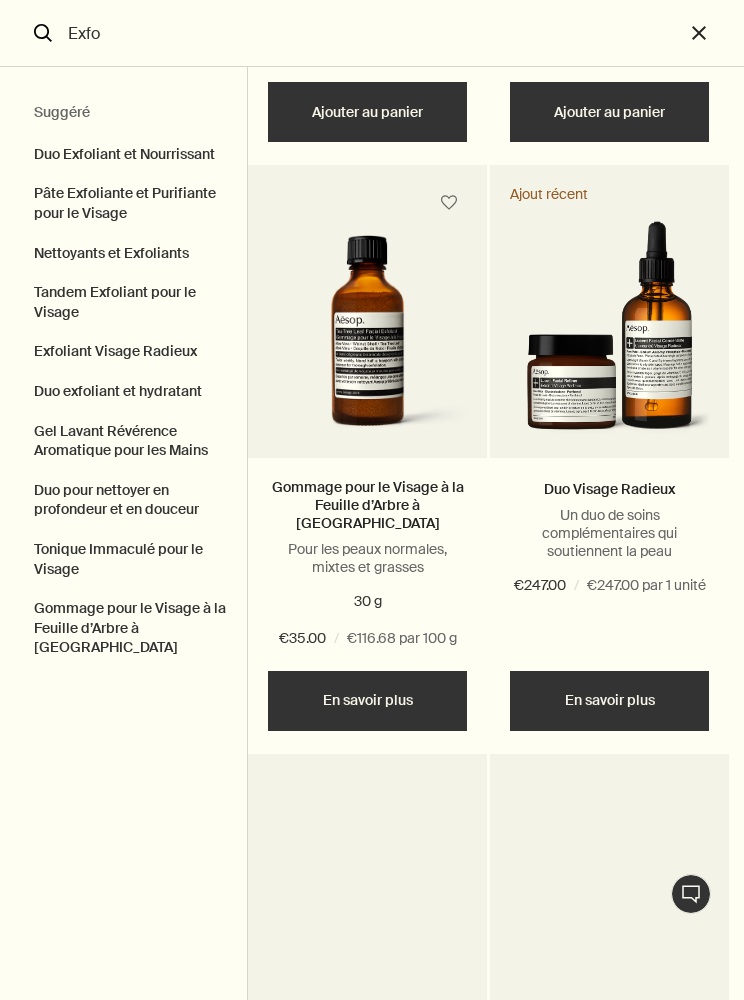 click on "Exfo" at bounding box center [372, 33] 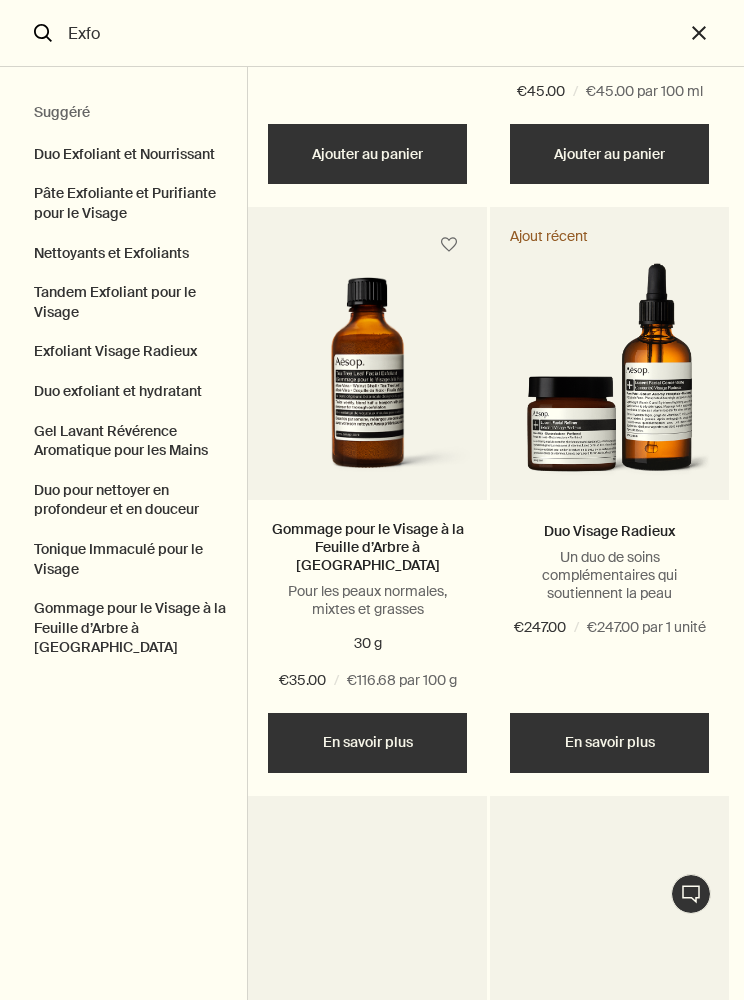 scroll, scrollTop: 2306, scrollLeft: 0, axis: vertical 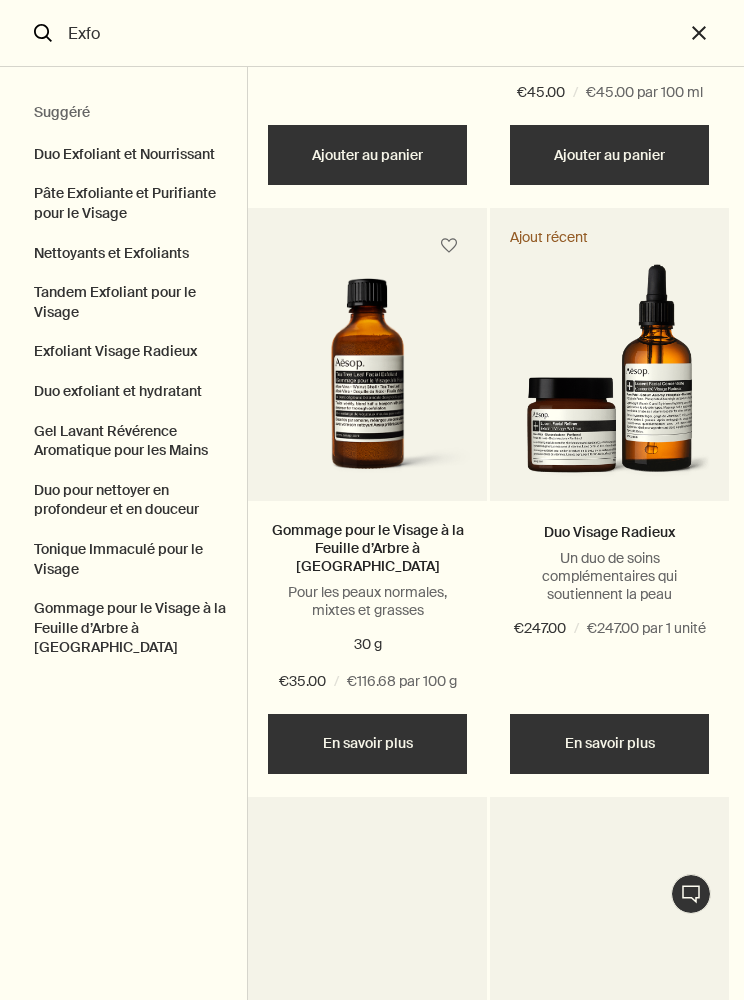 click on "Exfo" at bounding box center [372, 33] 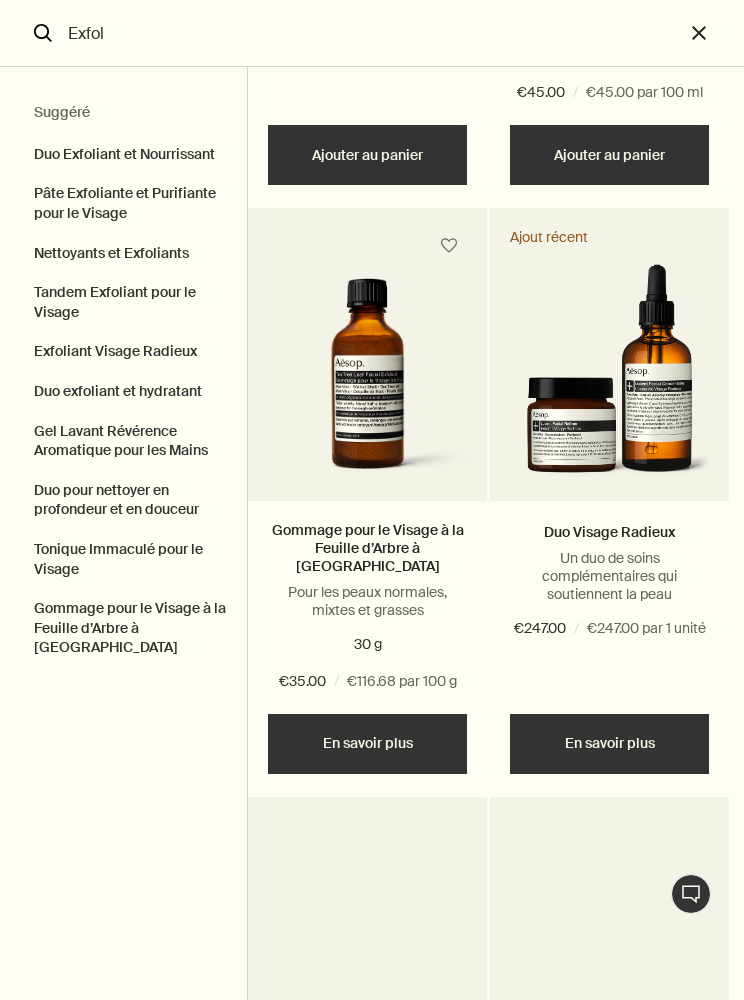 scroll, scrollTop: 0, scrollLeft: 0, axis: both 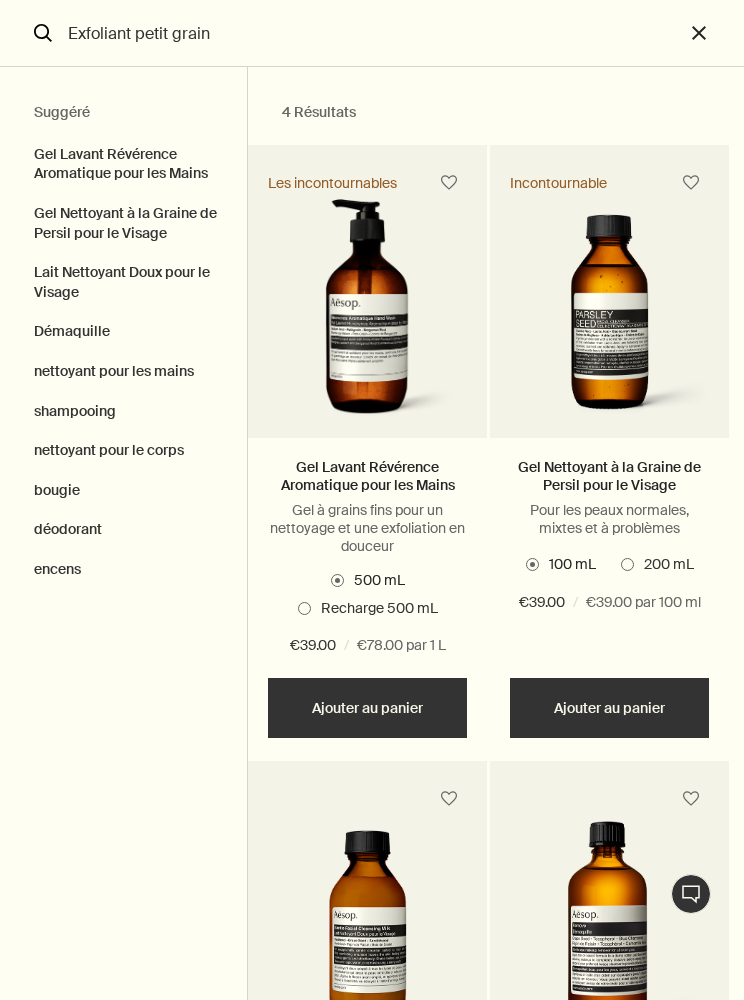 click on "Exfoliant petit grain" at bounding box center (372, 33) 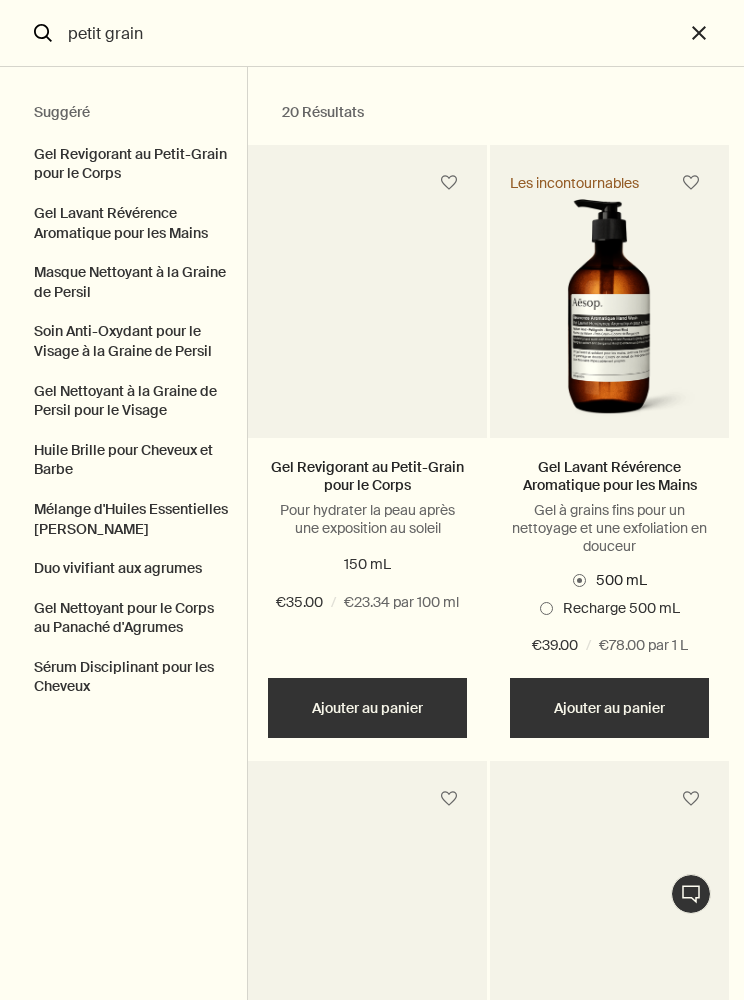 type on "petit grain" 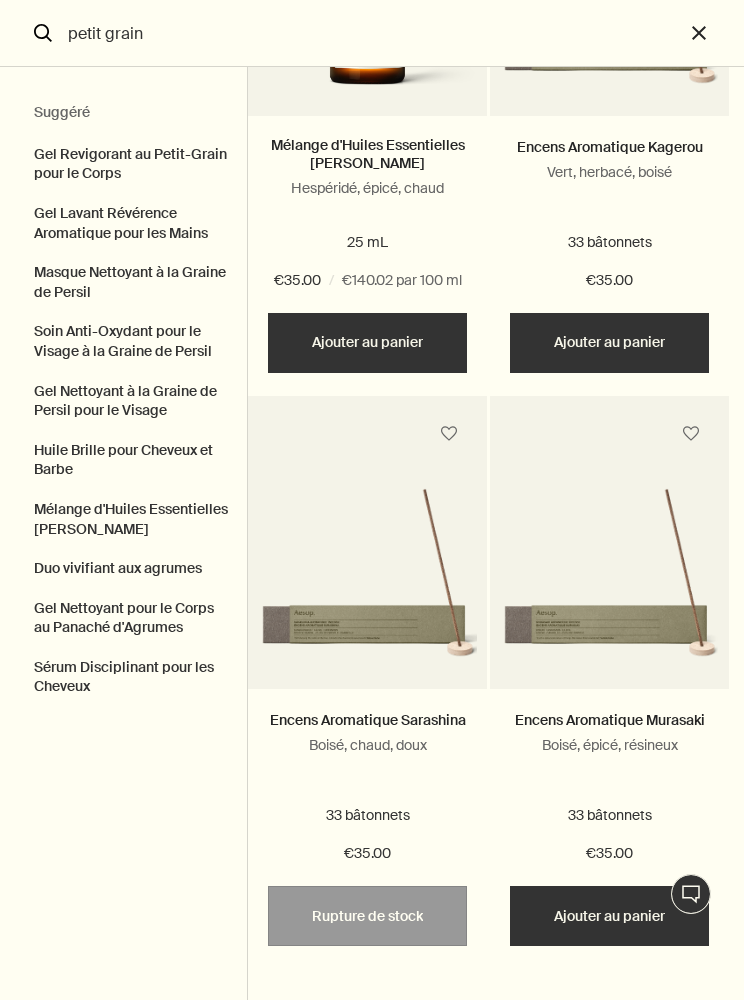 scroll, scrollTop: 5086, scrollLeft: 0, axis: vertical 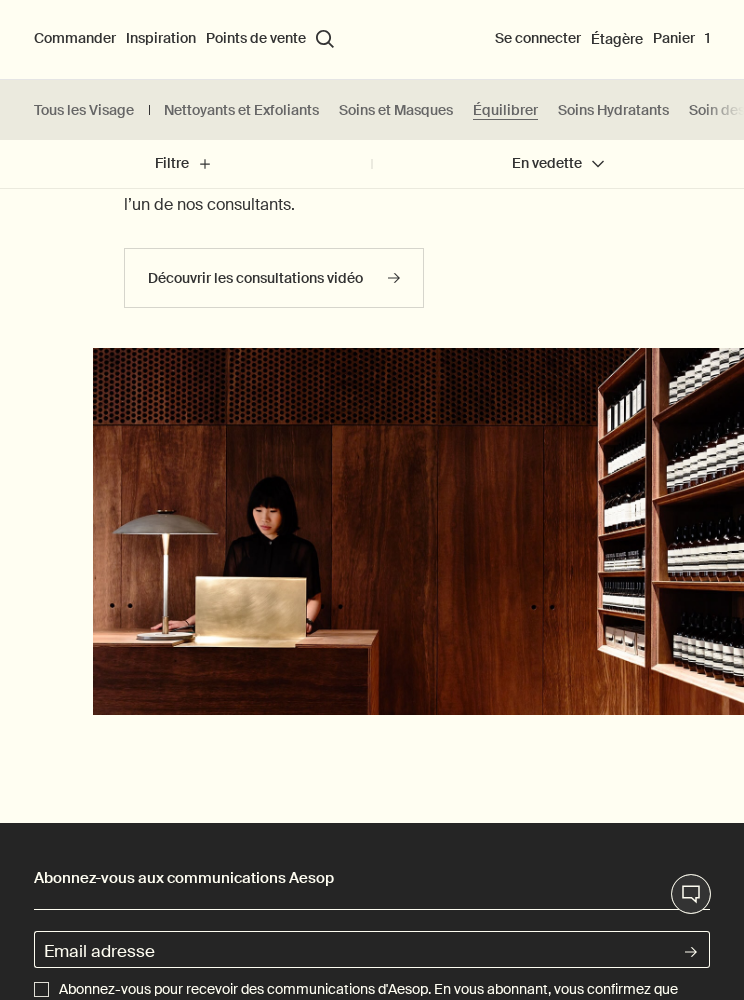 type 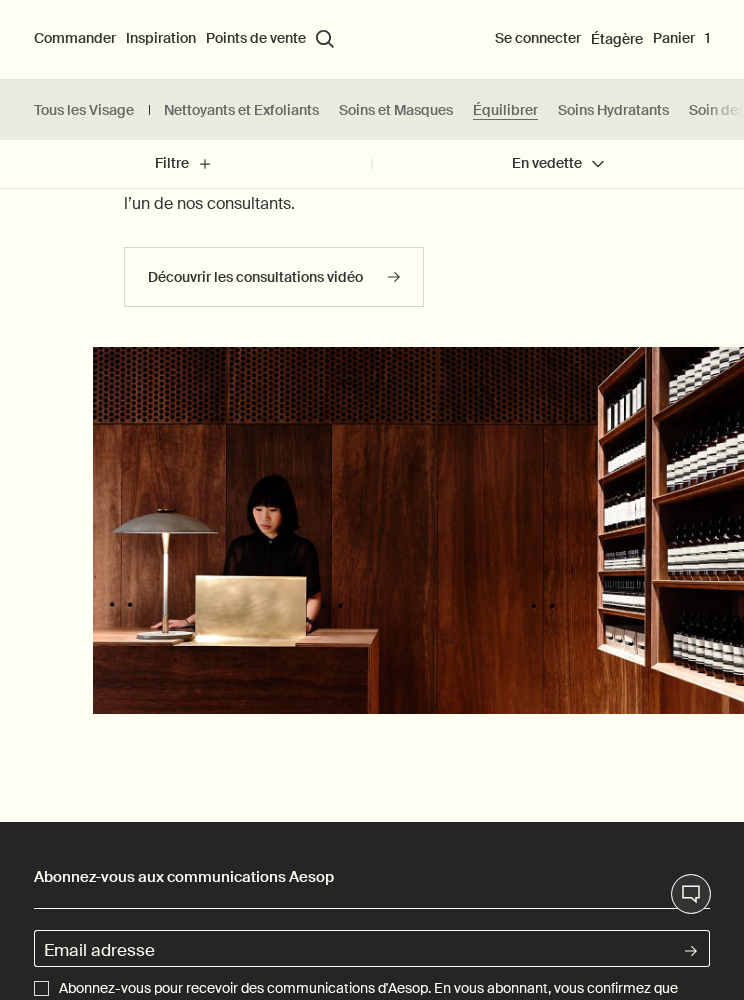 click on "Commander" at bounding box center [75, 39] 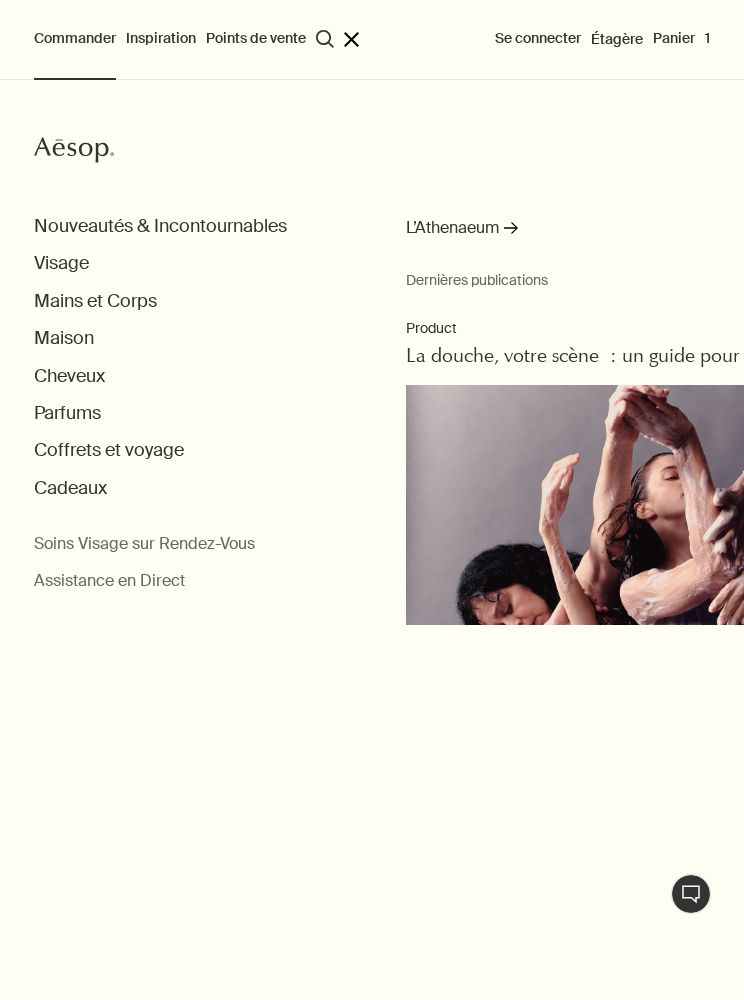 click on "Cadeaux" at bounding box center [70, 488] 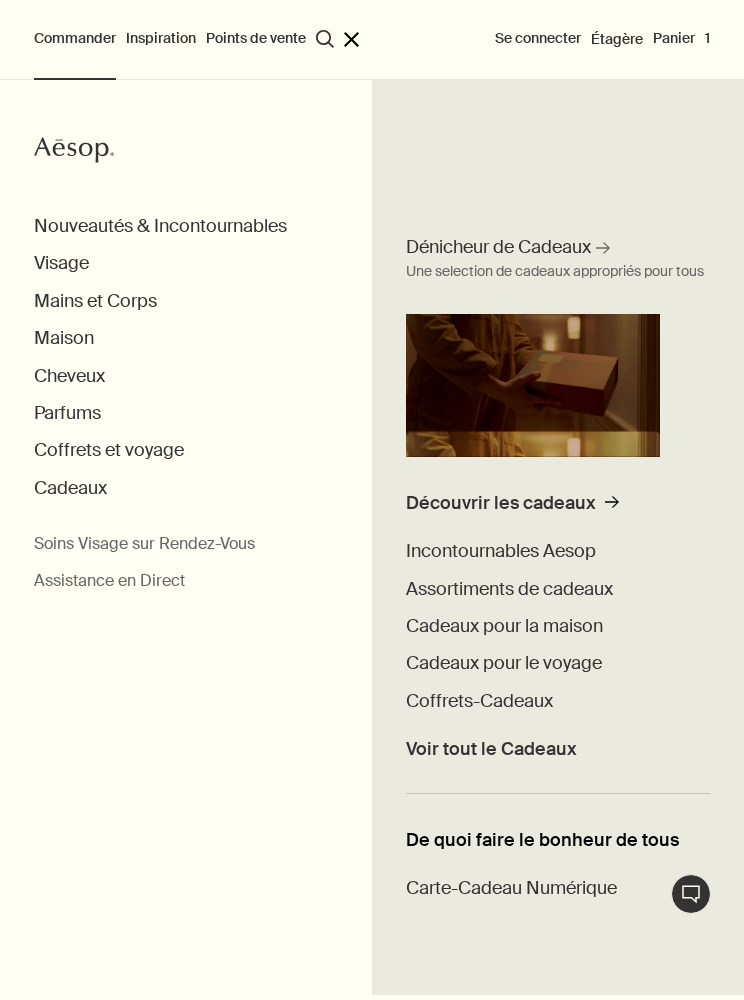 click on "Cadeaux pour la maison" at bounding box center (504, 626) 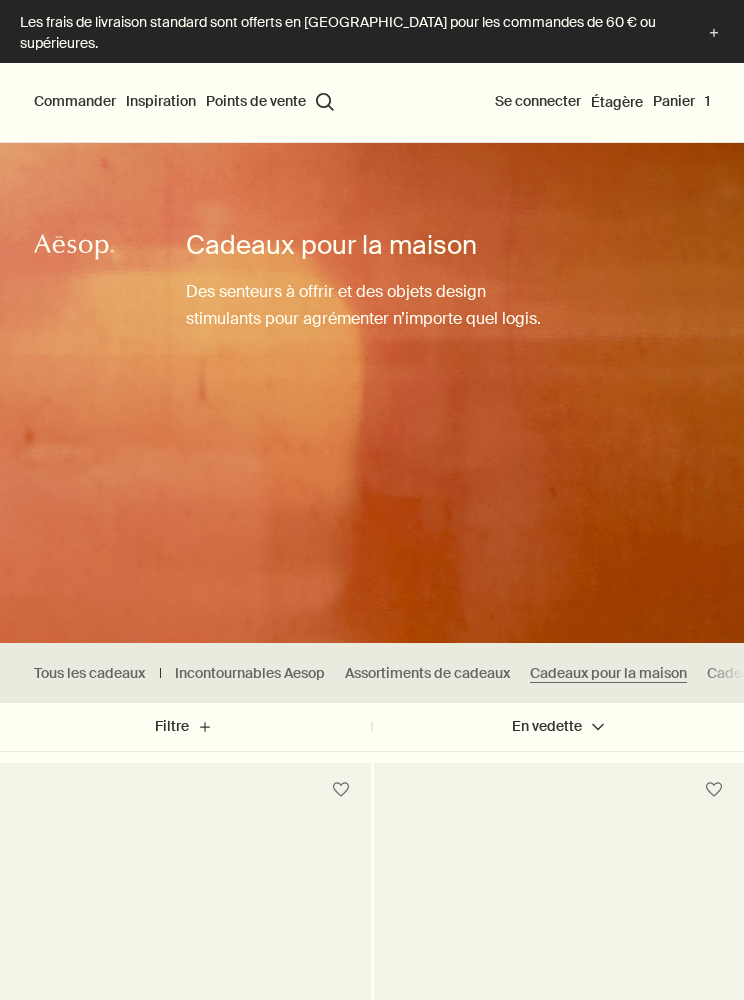 scroll, scrollTop: 0, scrollLeft: 0, axis: both 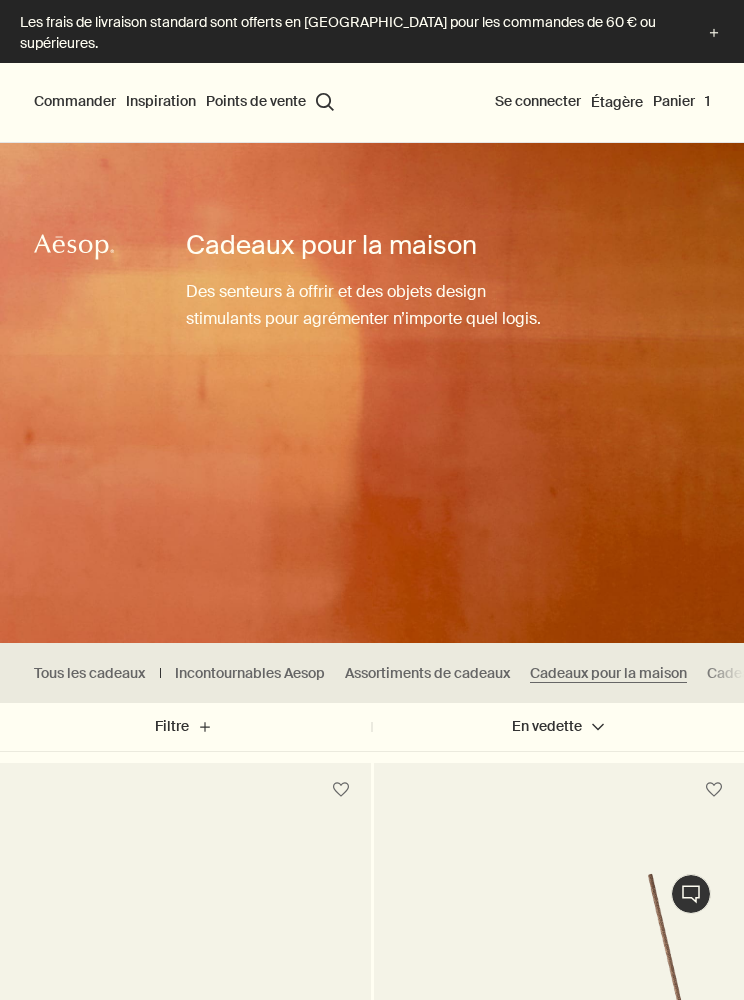 click on "Commander" at bounding box center [75, 102] 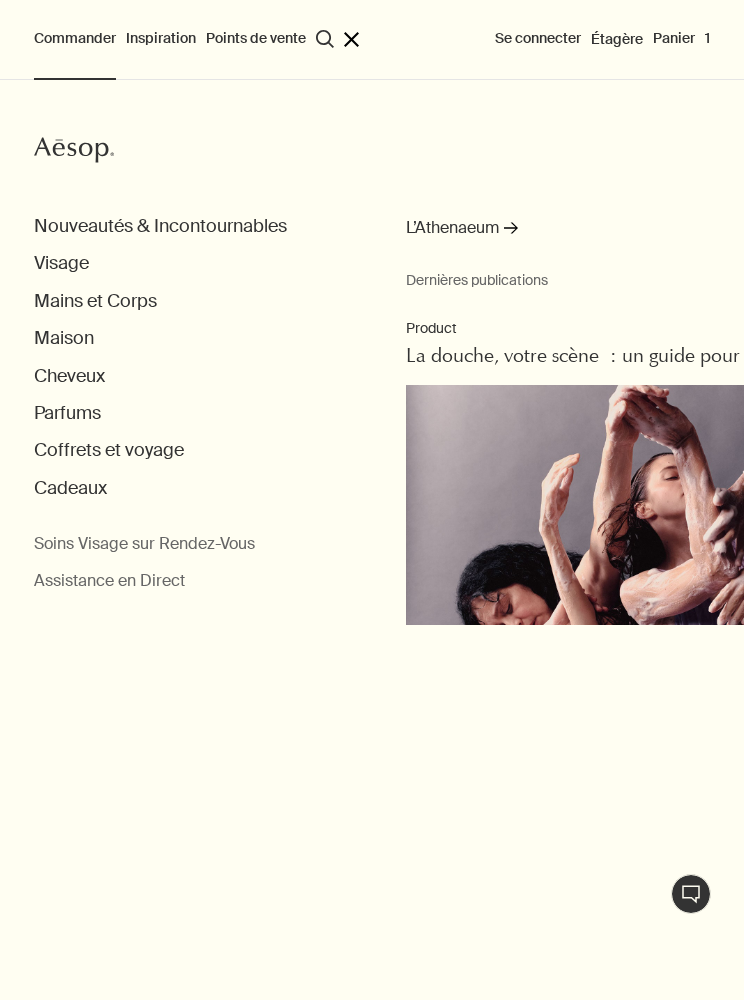 click on "Commander Aesop Nouveautés & Incontournables Visage Mains et Corps Maison Cheveux Parfums Coffrets et voyage Cadeaux Soins Visage sur Rendez-Vous Assistance en Direct  L’Athenaeum rightArrow Dernières publications Product La douche, votre scène : un guide pour améliorer vos ablutions Cinéma Une filmographie par Aesop : Des films qui éveillent l’imagination  Cinéma 'The Soap Service' :  des cadeaux plein les yeux, inspirés par le cinéma  Playlist Le son d’Aesop  Leçons du laboratoire Ouranon Eau de parfum : le bouquet final de la collection Altertopies  Inspiration Aesop À propos Notre histoire Carrières La Fondation Aesop Nous contacter   rightUpArrow Philosophie Design Produits Points de vente Aesop search Rechercher Aesop close Se connecter Étagère Panier 1" at bounding box center (372, 500) 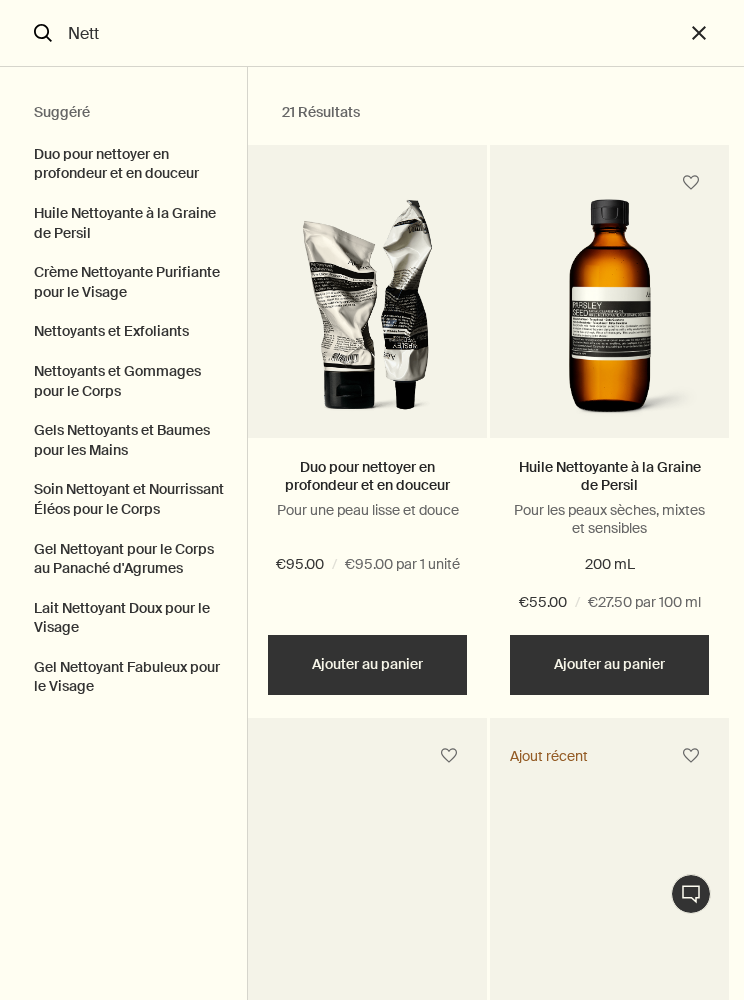 click on "Nettoyants et Exfoliants" at bounding box center [123, 332] 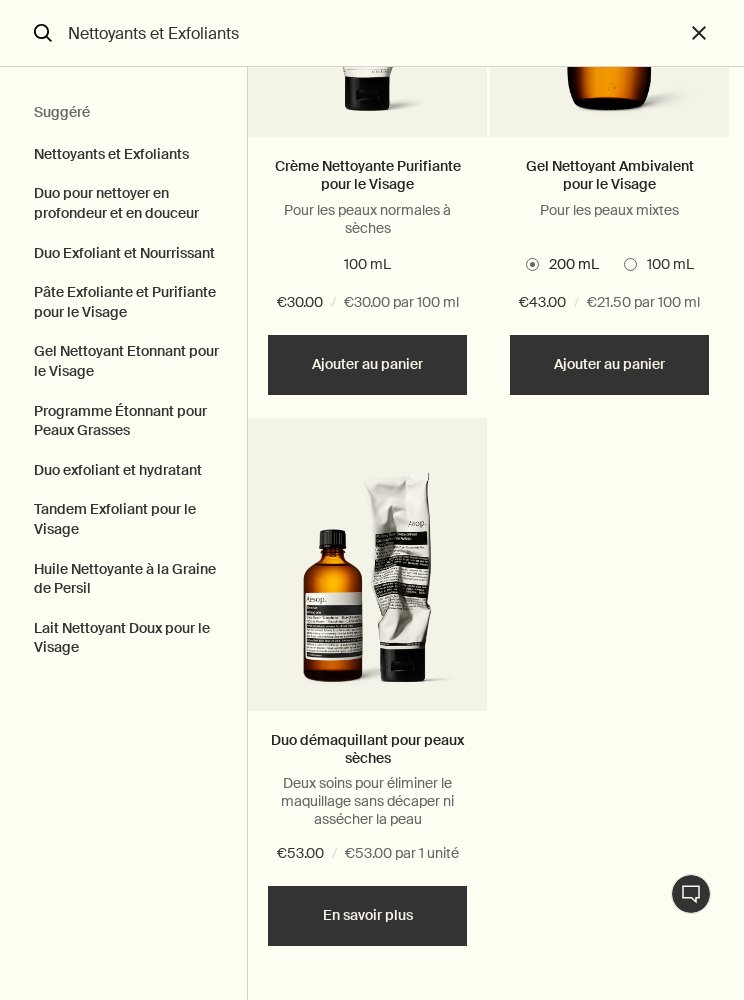 scroll, scrollTop: 4397, scrollLeft: 0, axis: vertical 